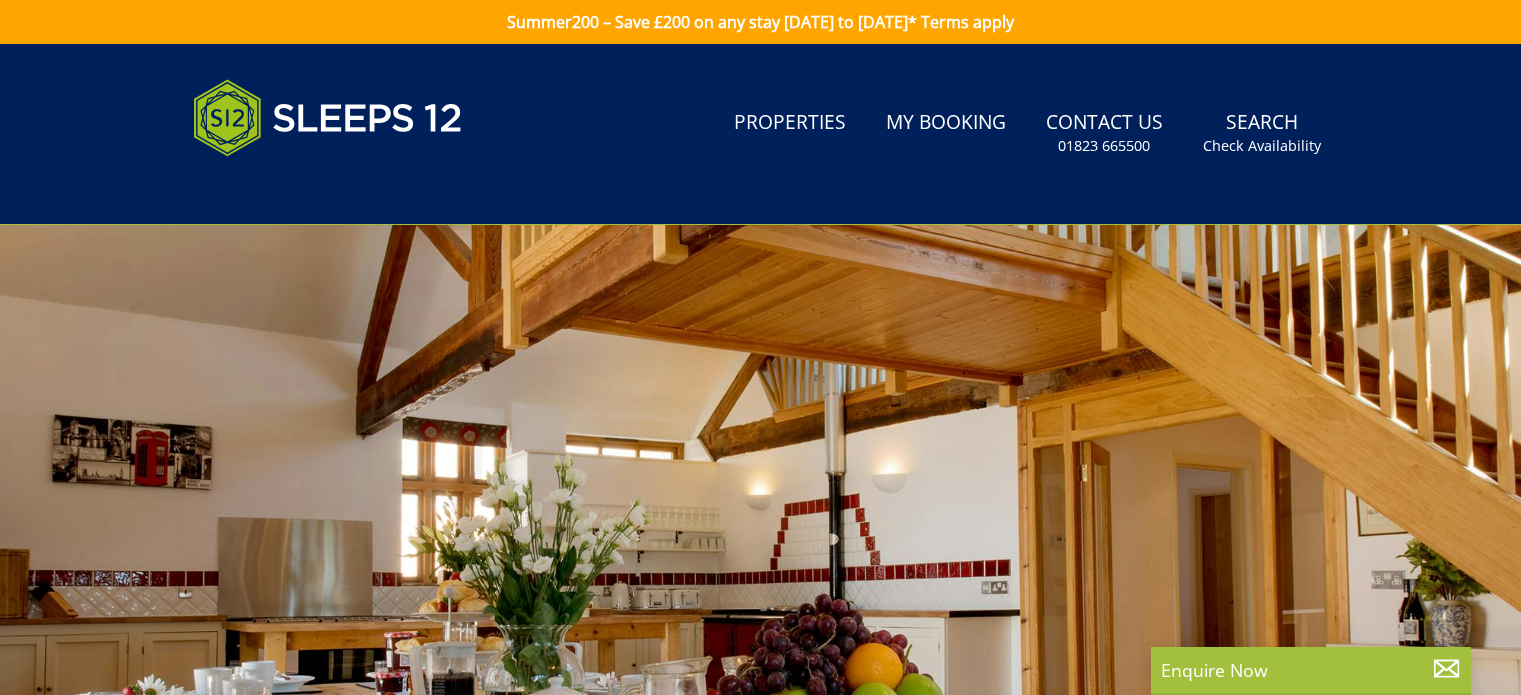 scroll, scrollTop: 65, scrollLeft: 0, axis: vertical 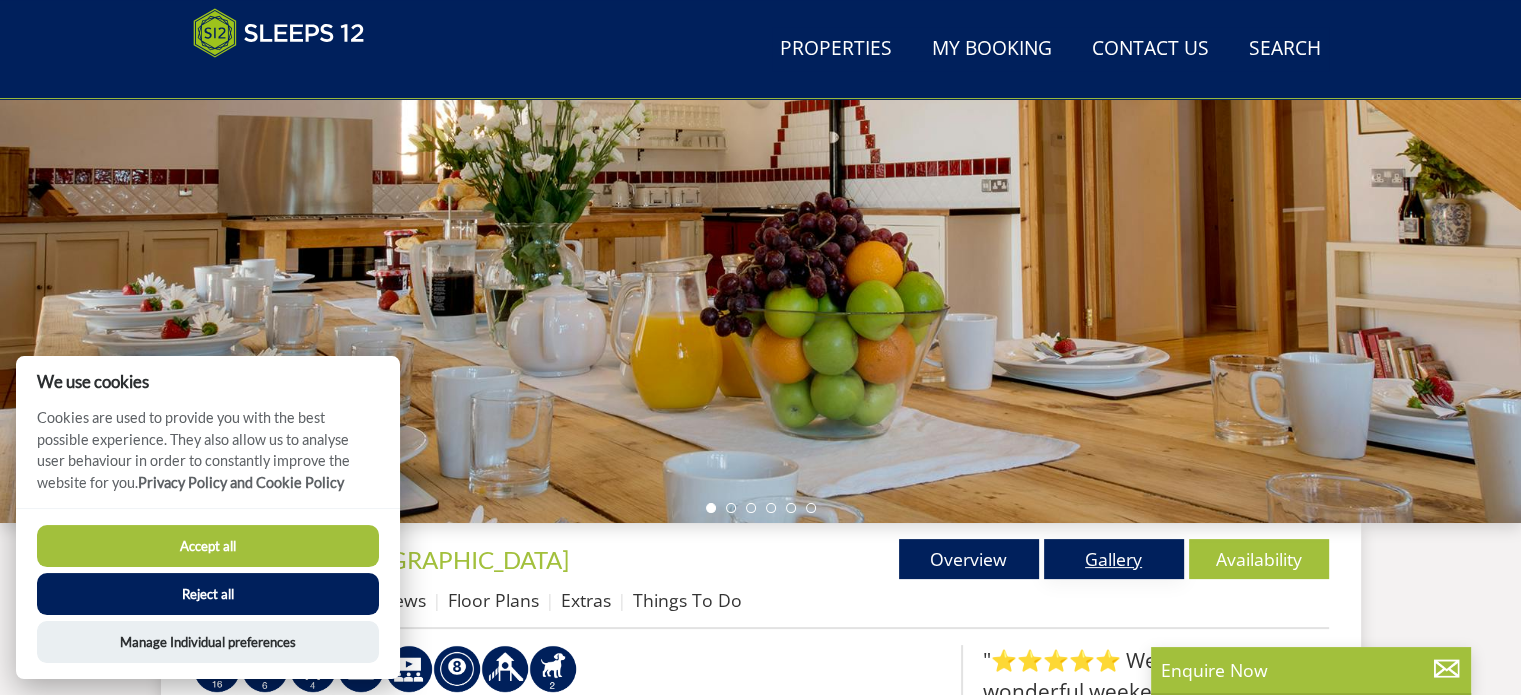 click on "Gallery" at bounding box center (1114, 559) 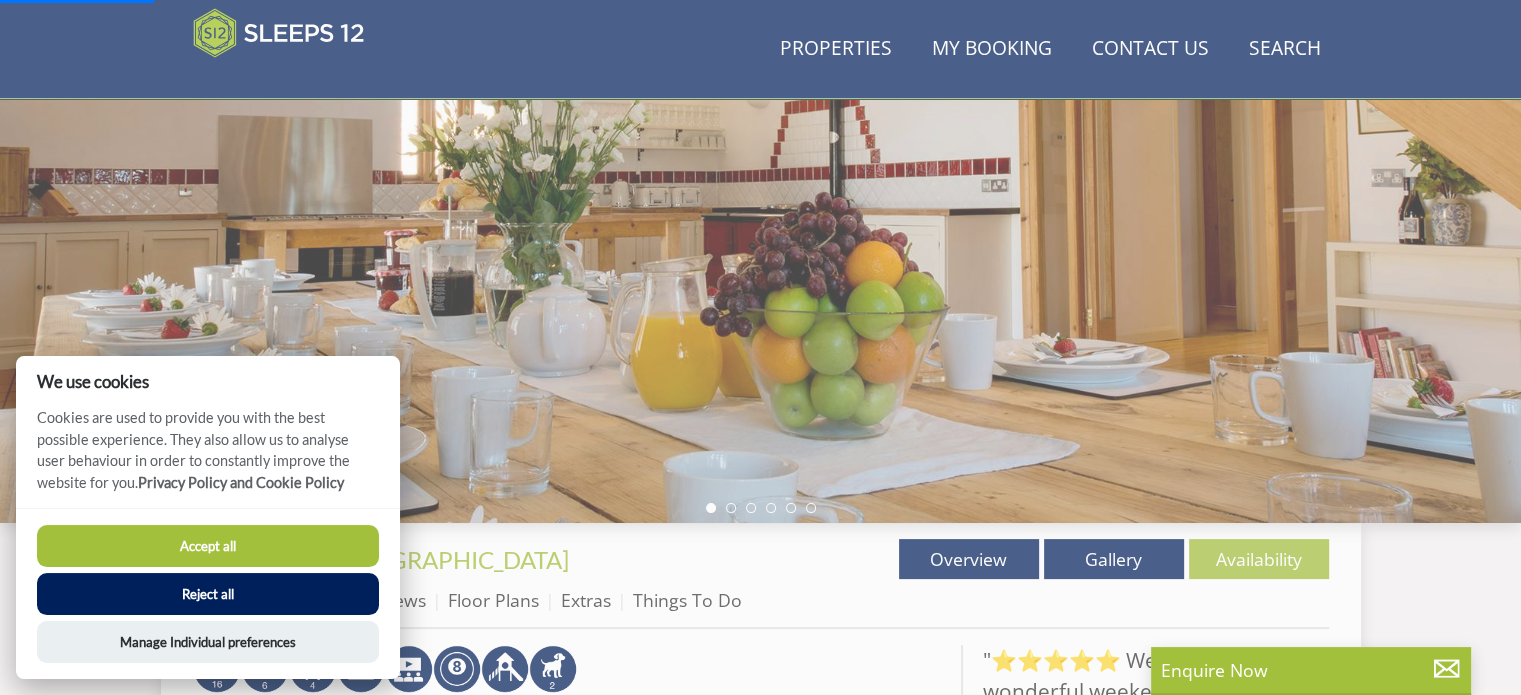 click on "Accept all" at bounding box center (208, 546) 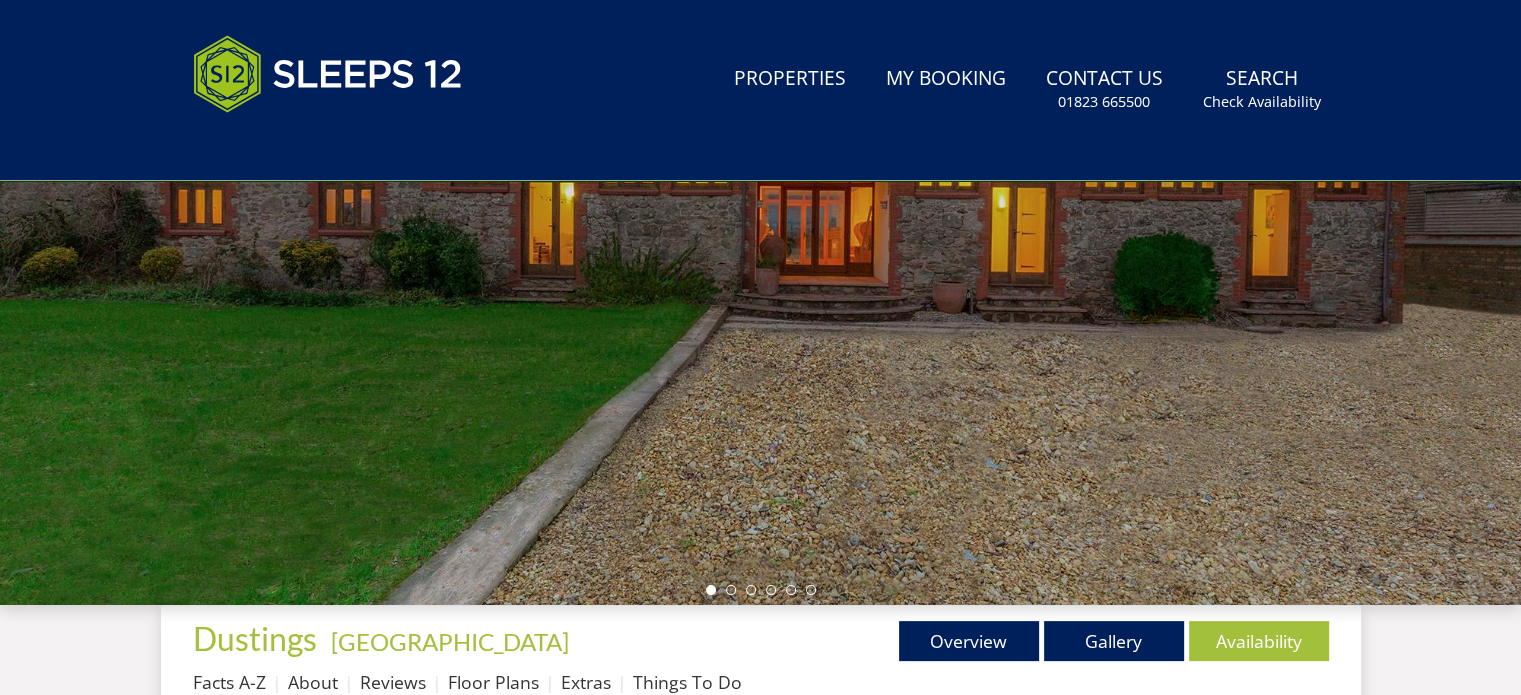 scroll, scrollTop: 0, scrollLeft: 0, axis: both 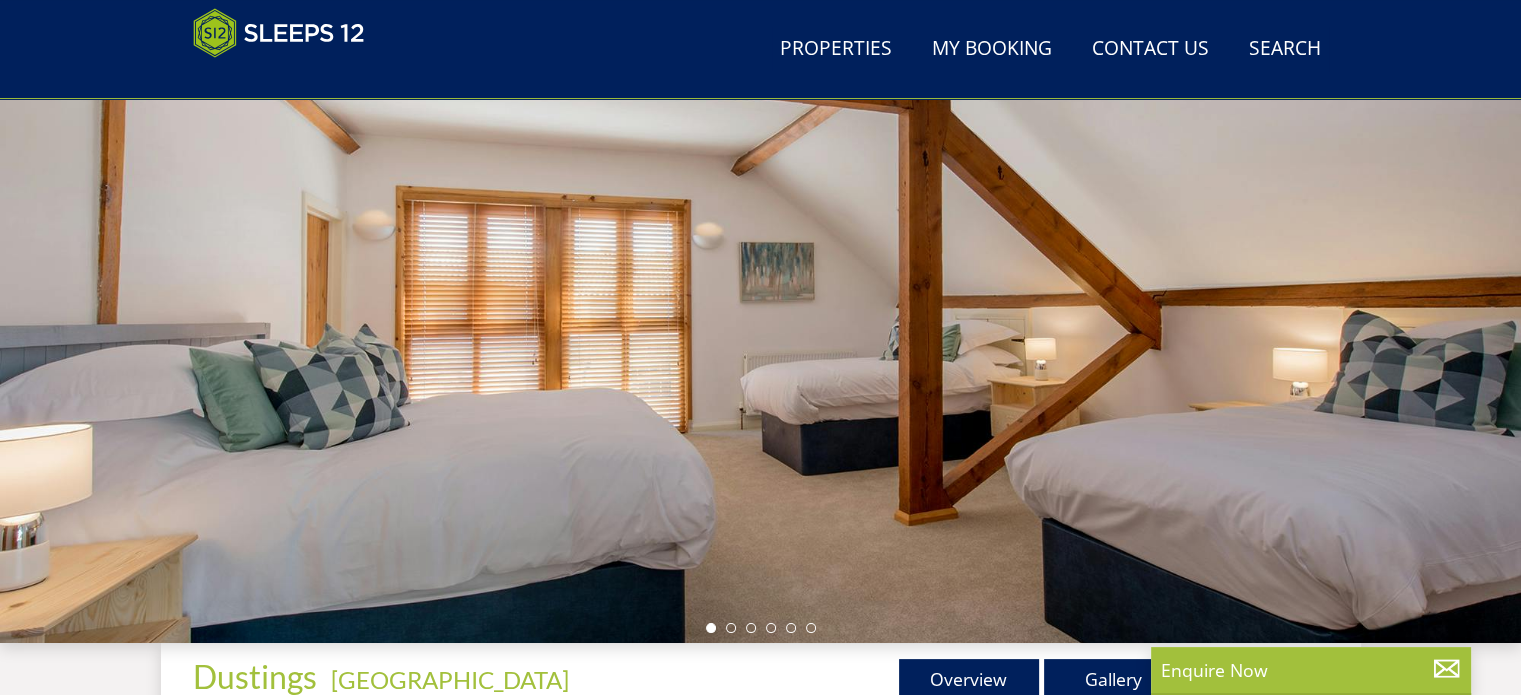 click at bounding box center (760, 293) 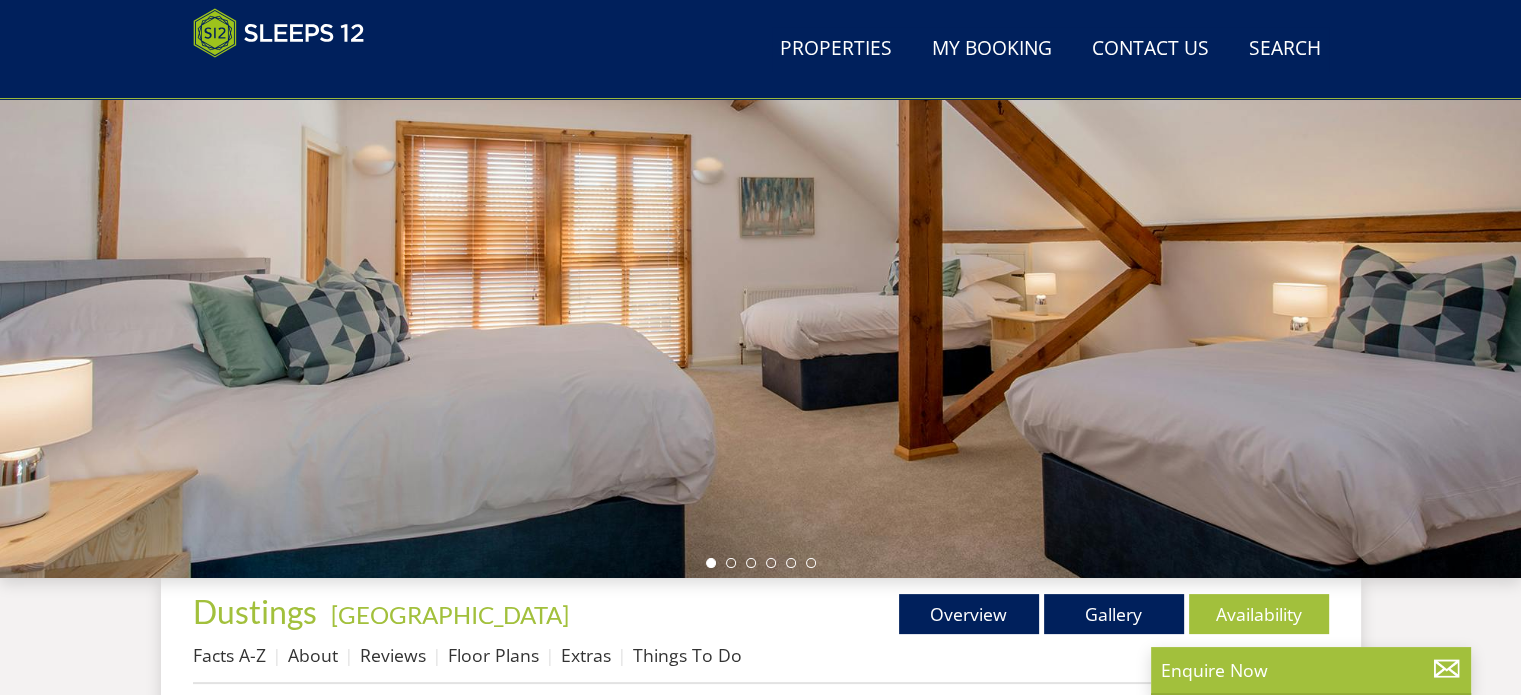 scroll, scrollTop: 300, scrollLeft: 0, axis: vertical 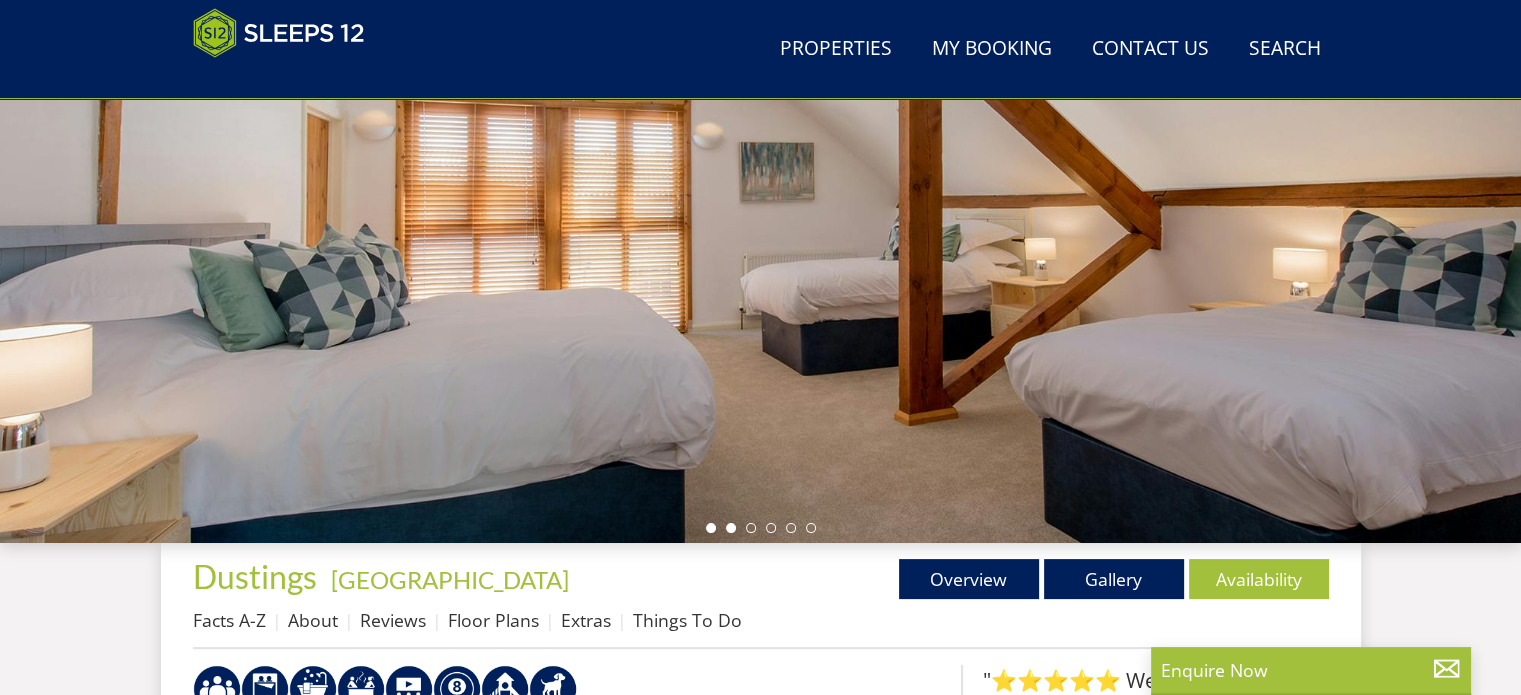 click at bounding box center [731, 528] 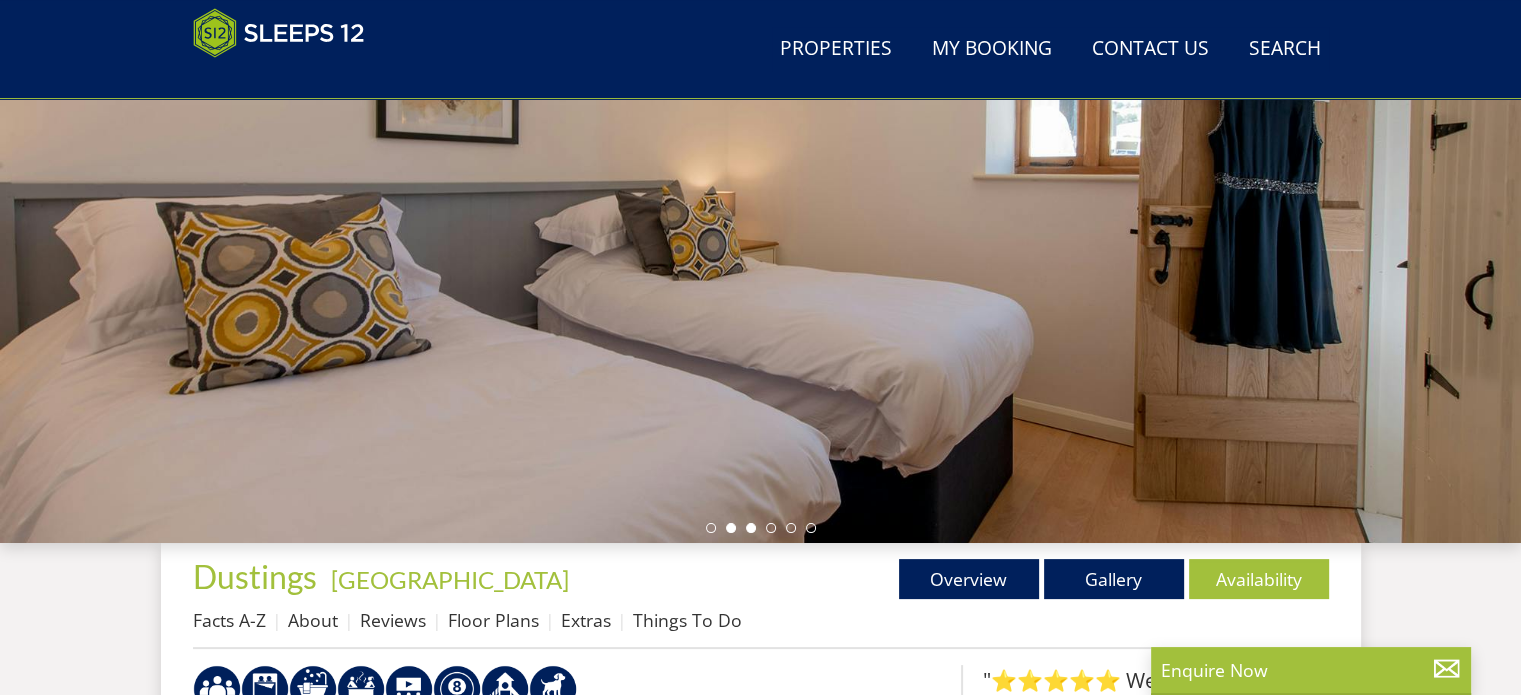 click at bounding box center (751, 528) 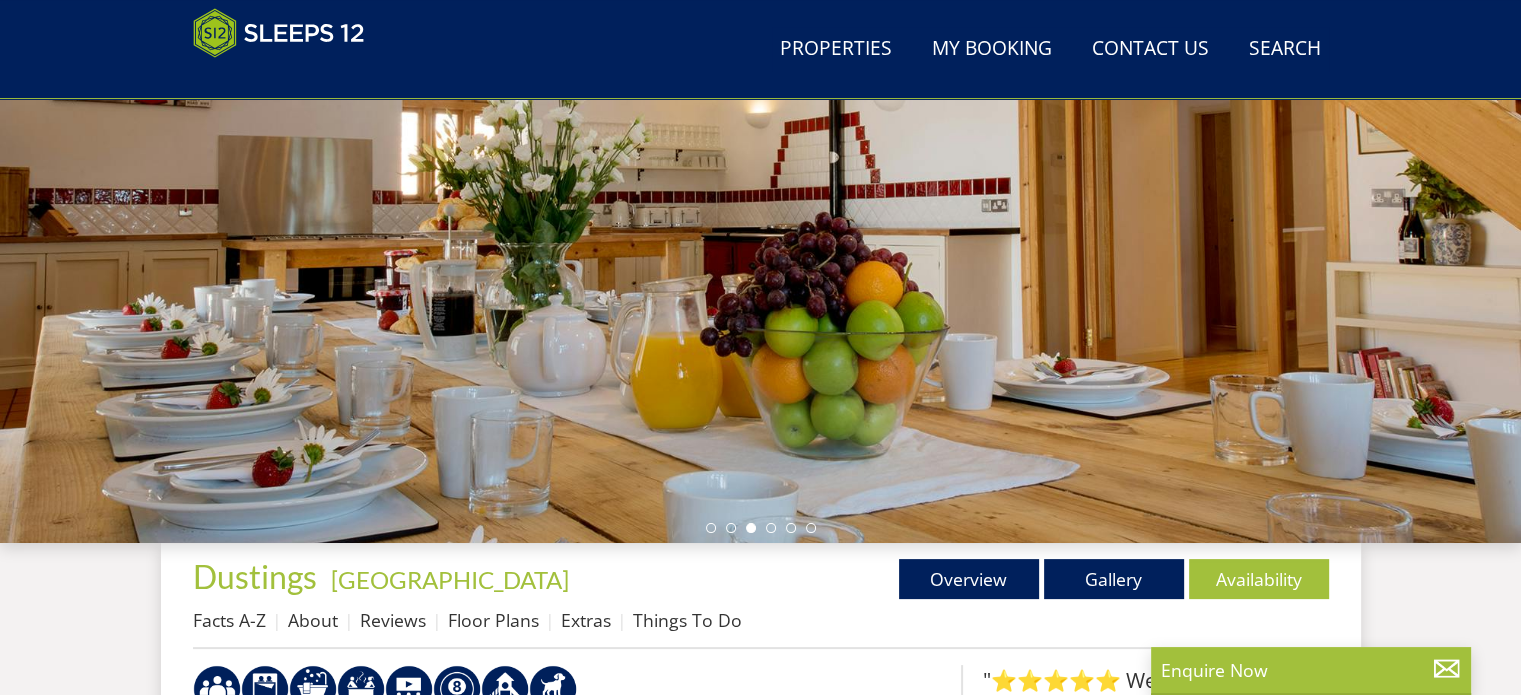 click at bounding box center (761, 528) 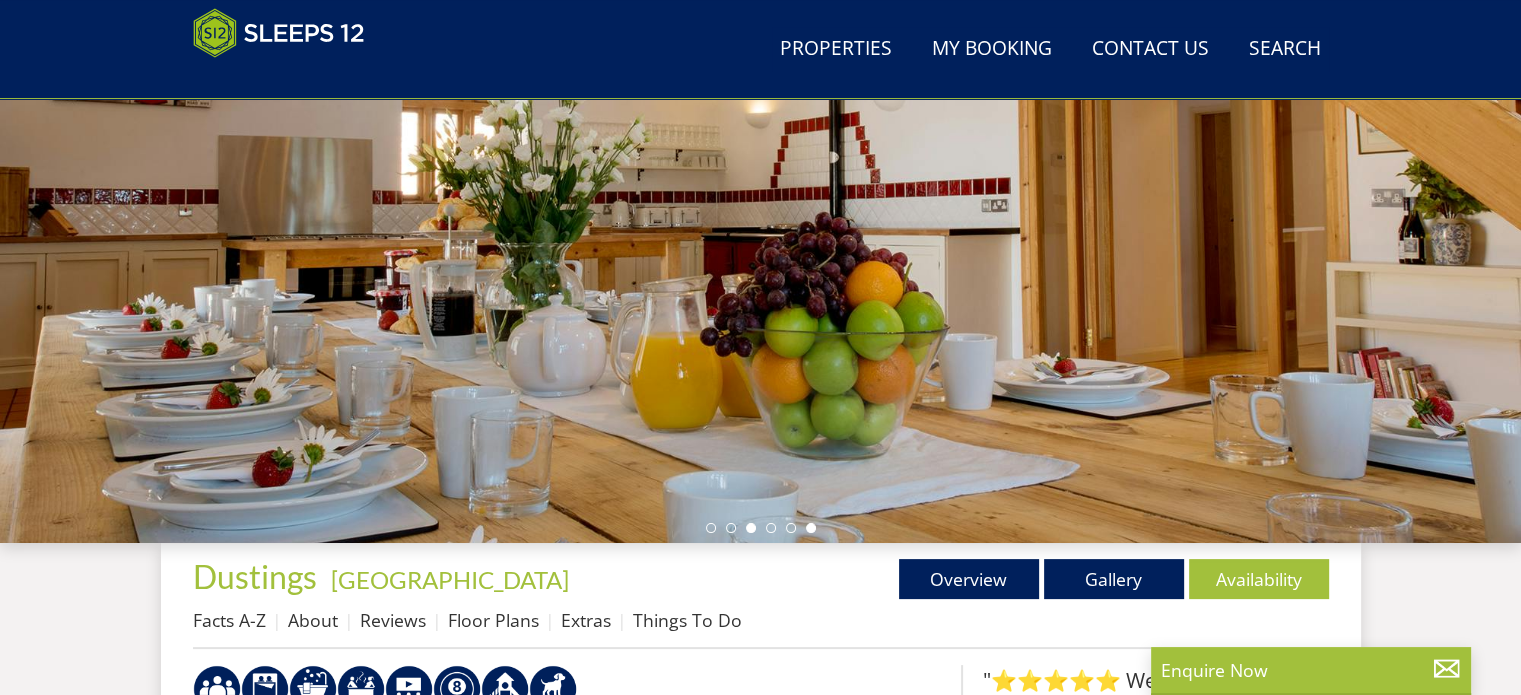 click at bounding box center (811, 528) 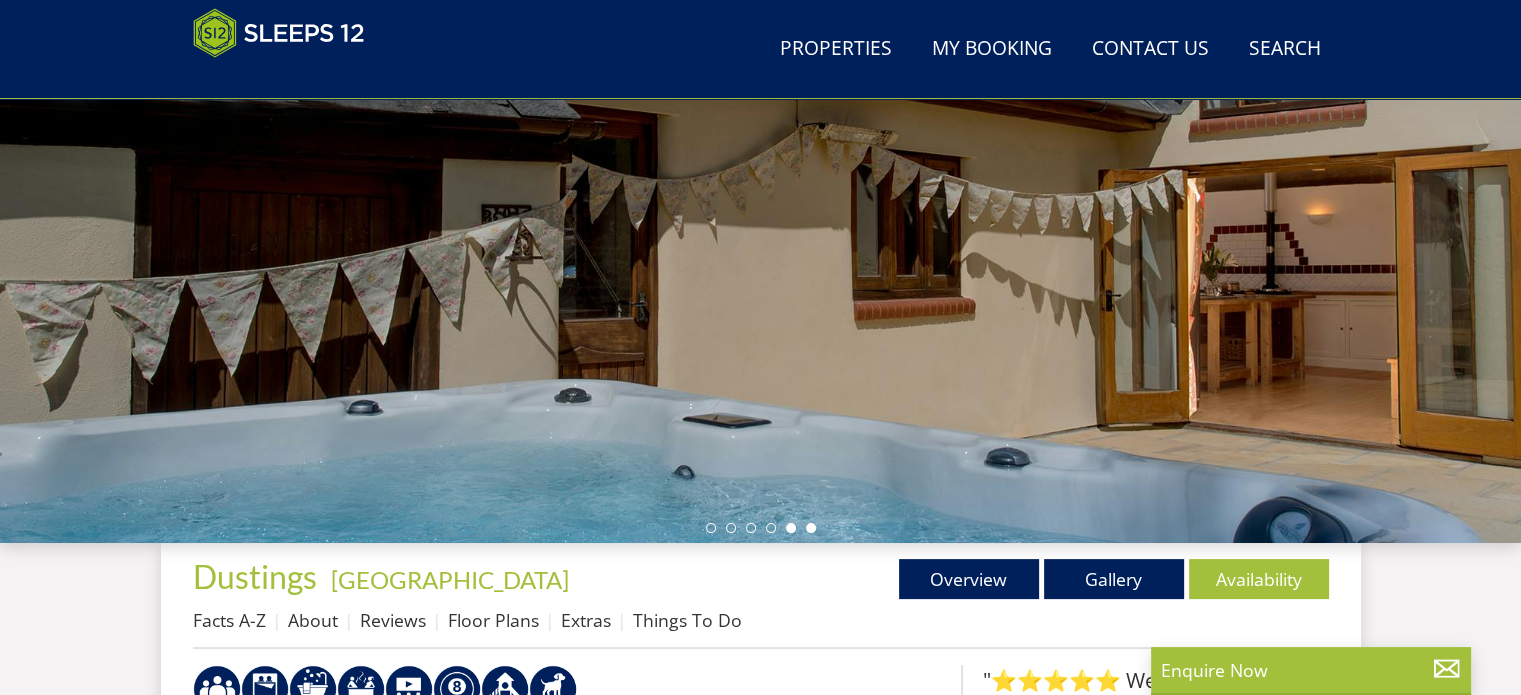 click at bounding box center [791, 528] 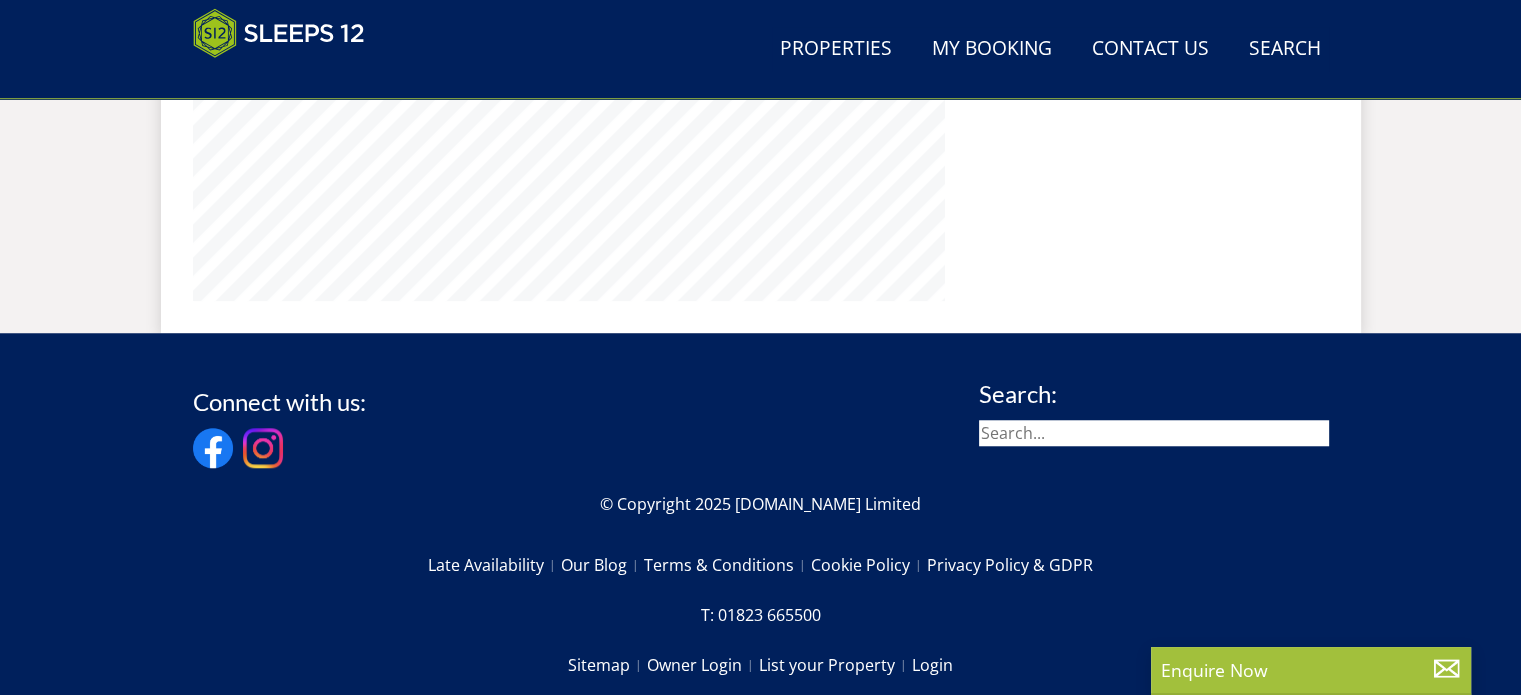 scroll, scrollTop: 1388, scrollLeft: 0, axis: vertical 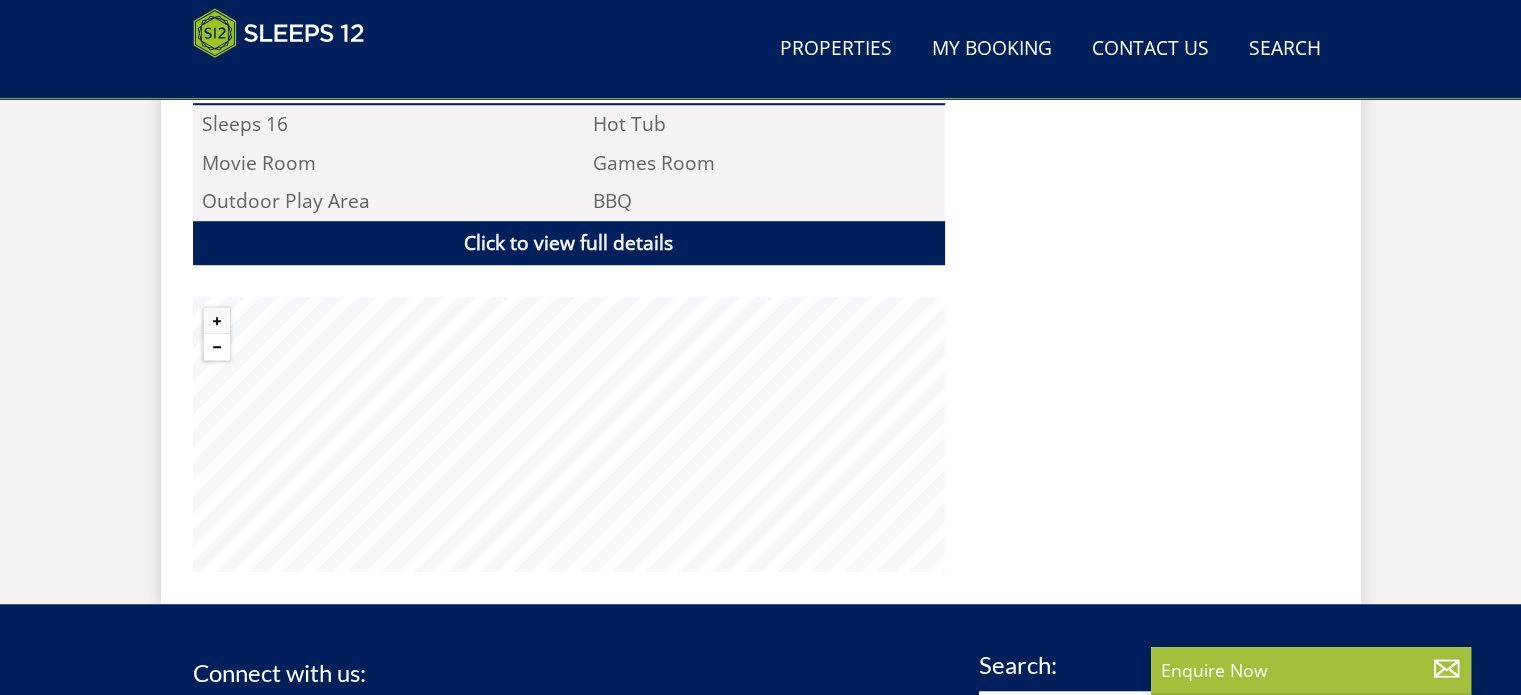 click at bounding box center (217, 347) 